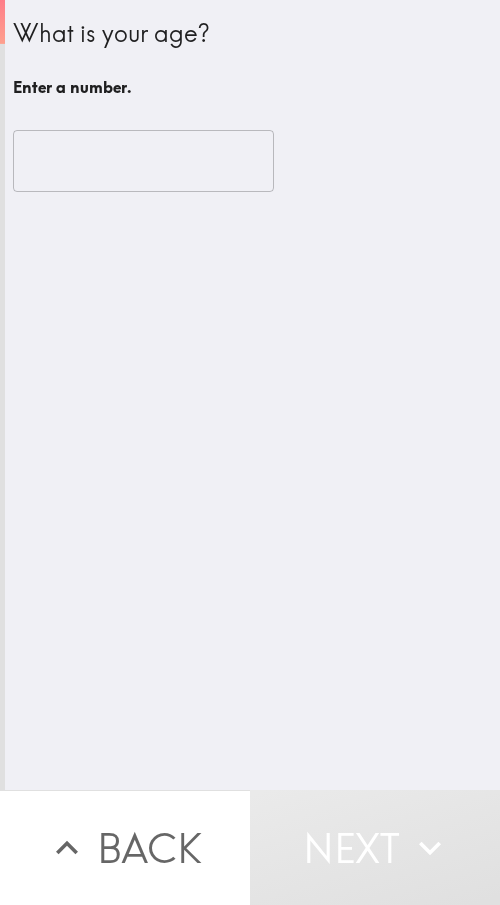 scroll, scrollTop: 0, scrollLeft: 0, axis: both 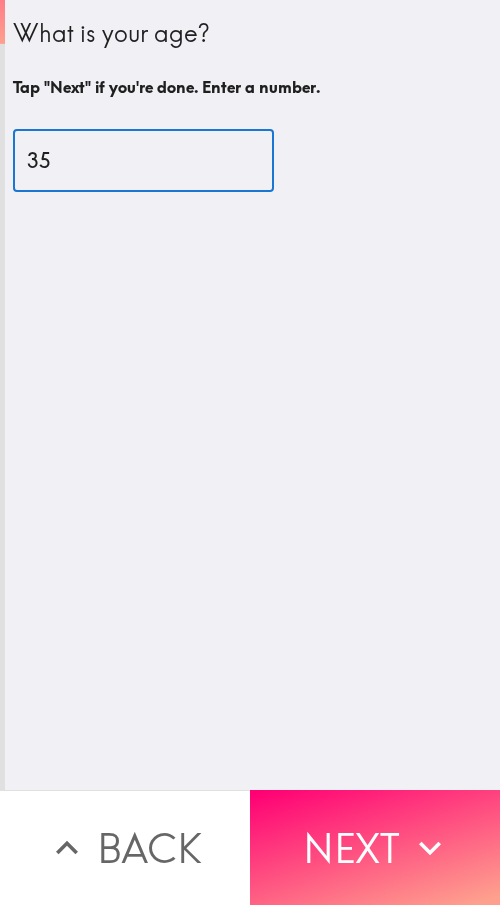 type on "35" 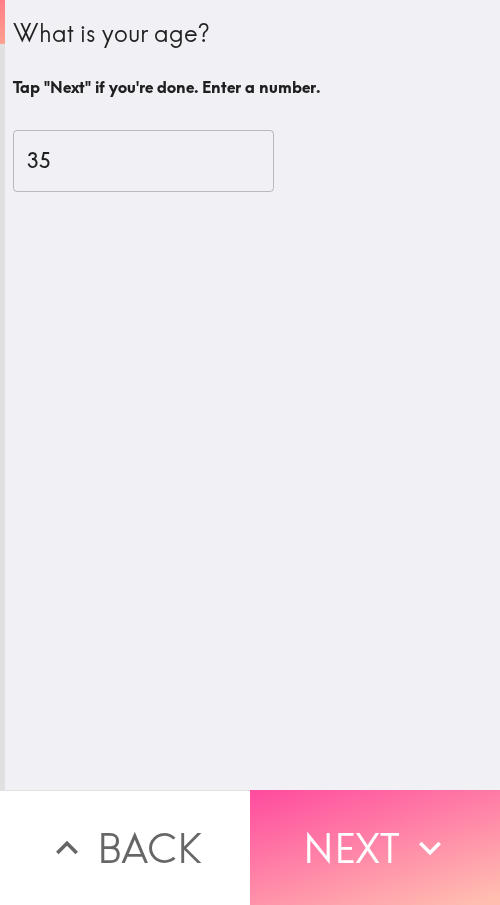 drag, startPoint x: 398, startPoint y: 816, endPoint x: 497, endPoint y: 821, distance: 99.12618 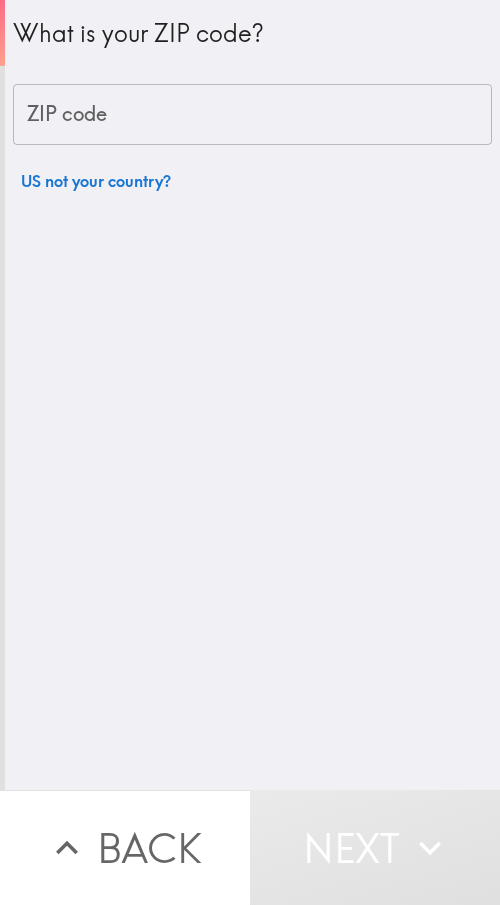 click on "ZIP code" at bounding box center [252, 115] 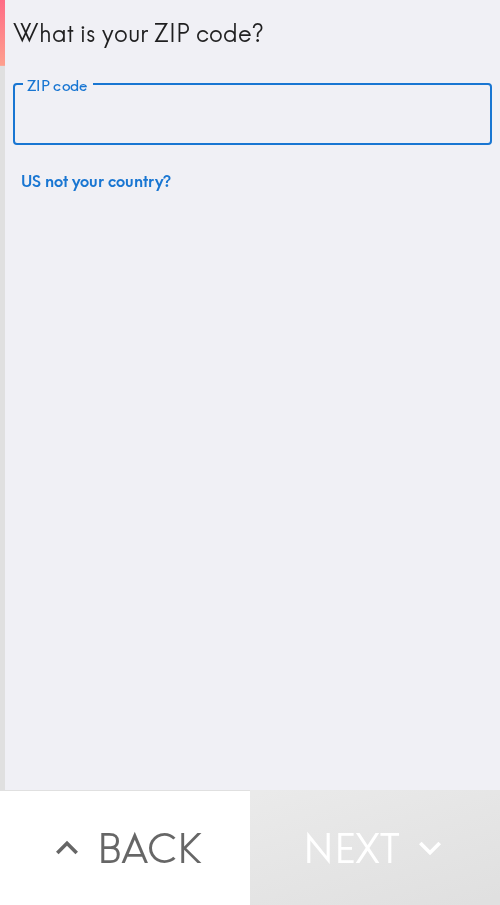 paste on "11432" 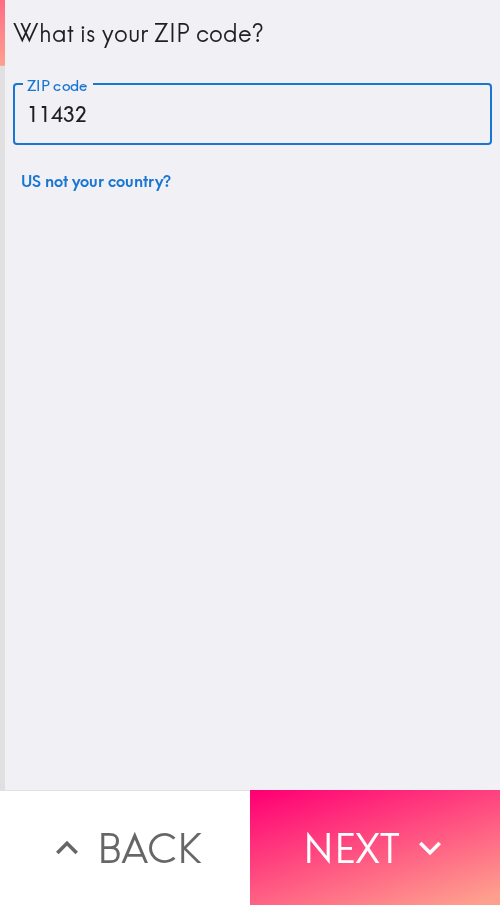 type on "11432" 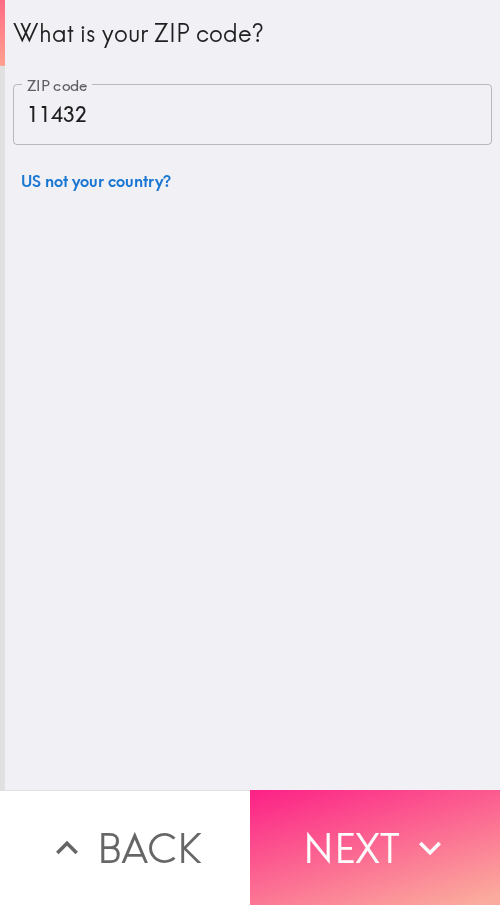 click 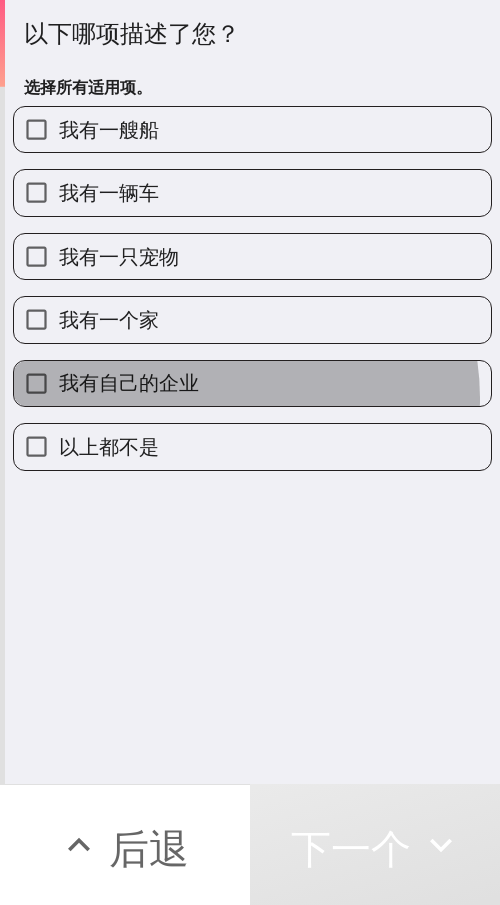 click on "我有自己的企业" at bounding box center (252, 383) 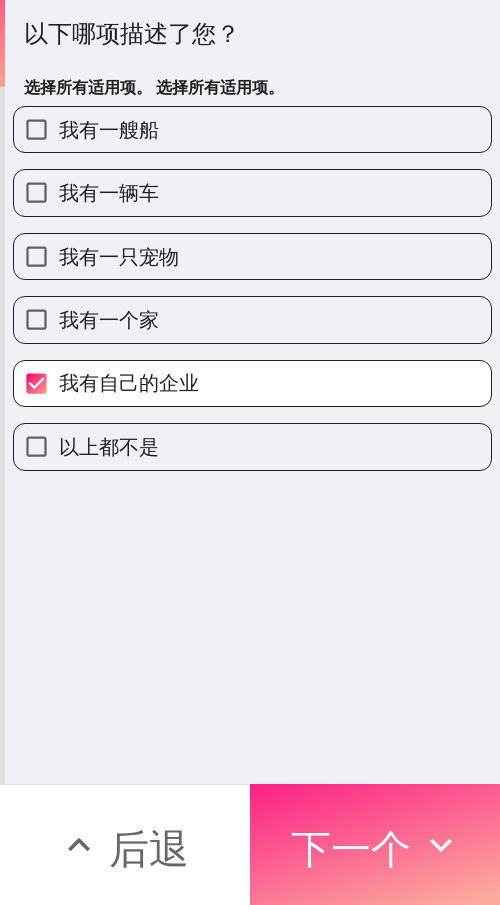 click on "下一个" at bounding box center (351, 848) 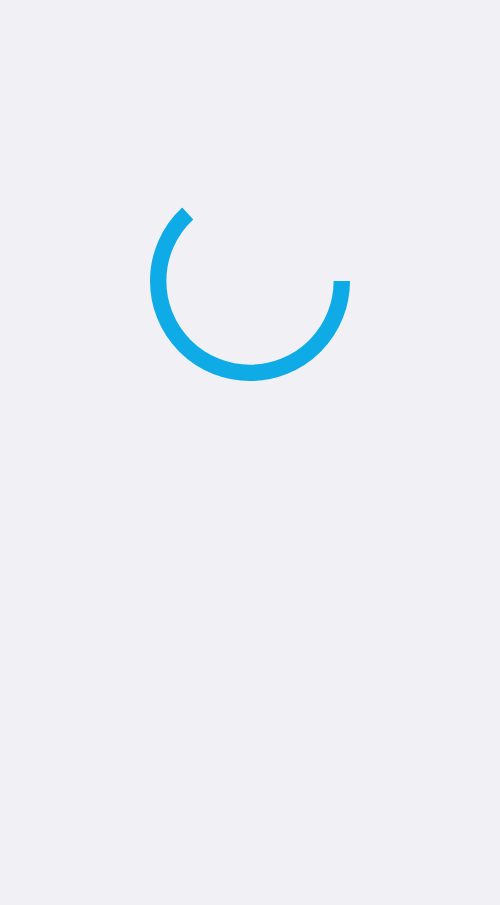 scroll, scrollTop: 0, scrollLeft: 0, axis: both 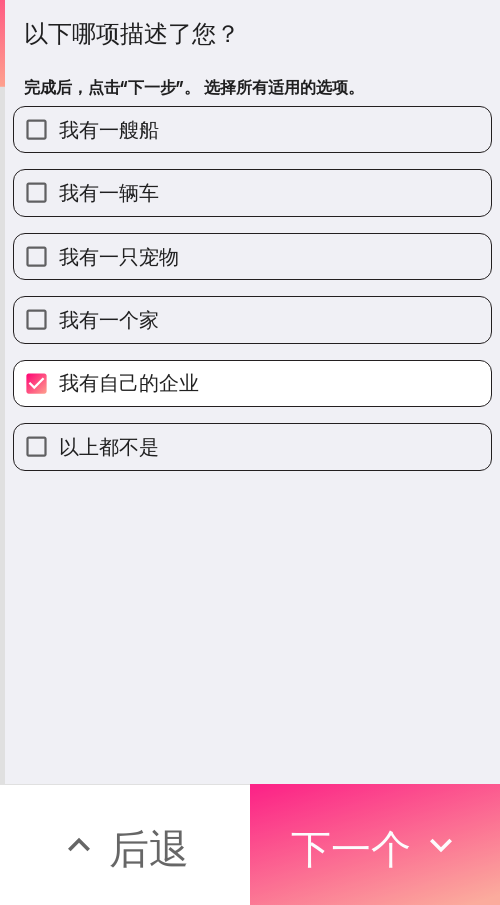 click on "下一个" at bounding box center (351, 845) 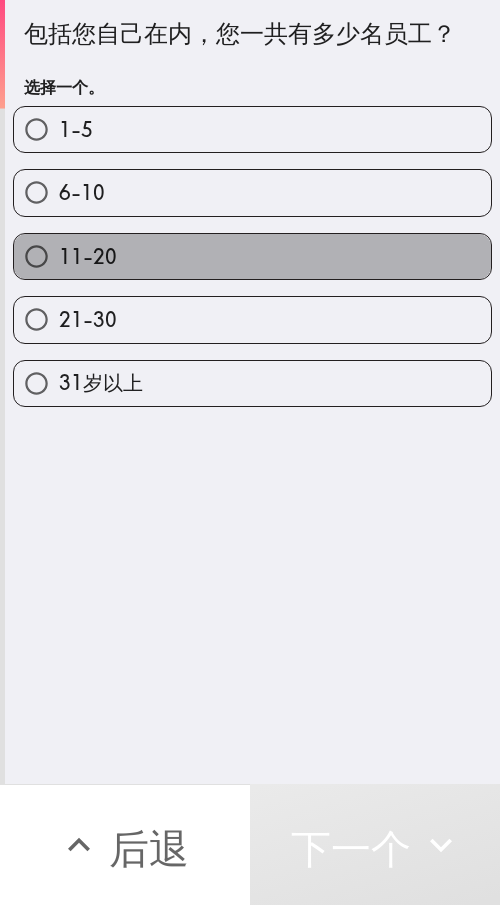 click on "11-20" at bounding box center (252, 256) 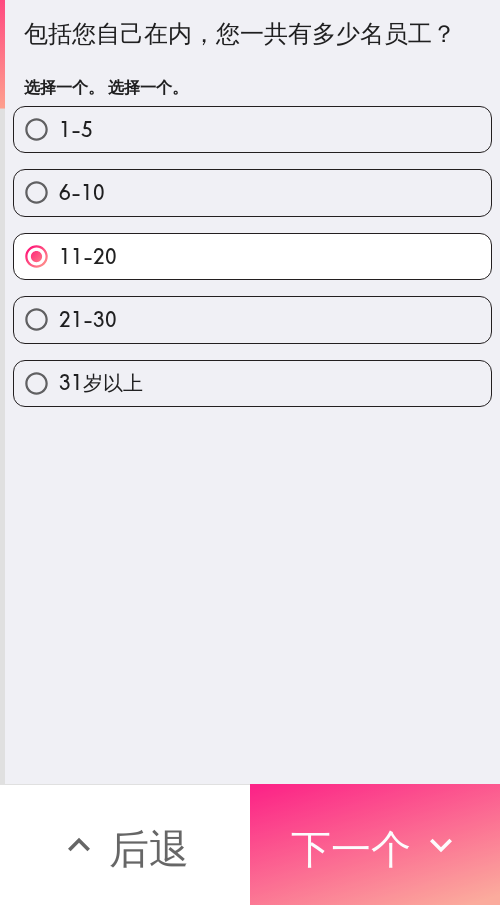 click on "下一个" at bounding box center (375, 844) 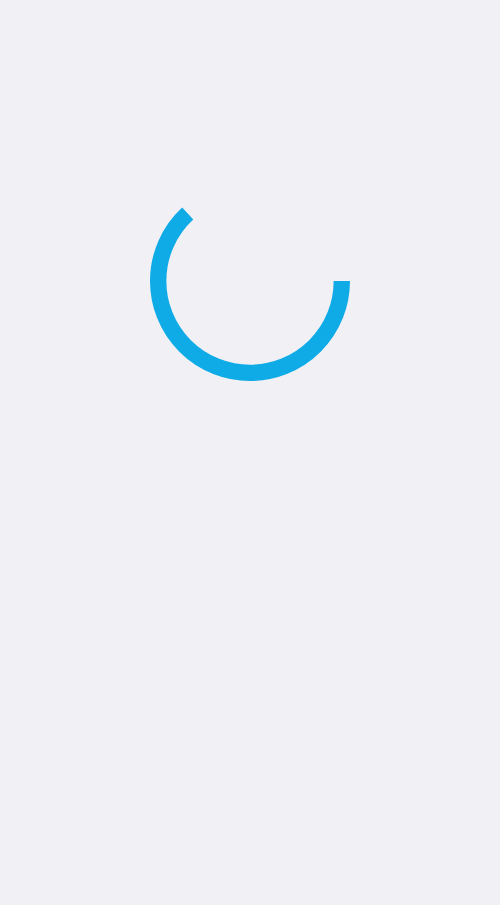 scroll, scrollTop: 0, scrollLeft: 0, axis: both 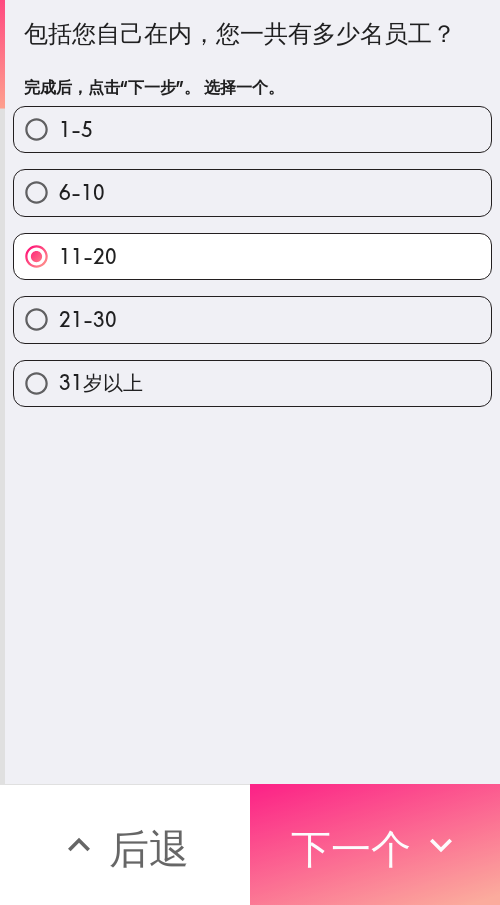 drag, startPoint x: 374, startPoint y: 848, endPoint x: 450, endPoint y: 832, distance: 77.665955 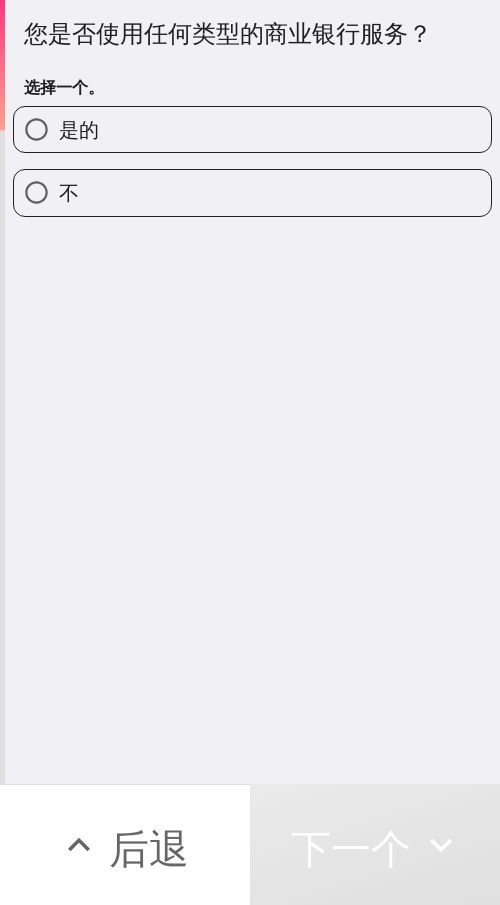 drag, startPoint x: 248, startPoint y: 171, endPoint x: 289, endPoint y: 180, distance: 41.976185 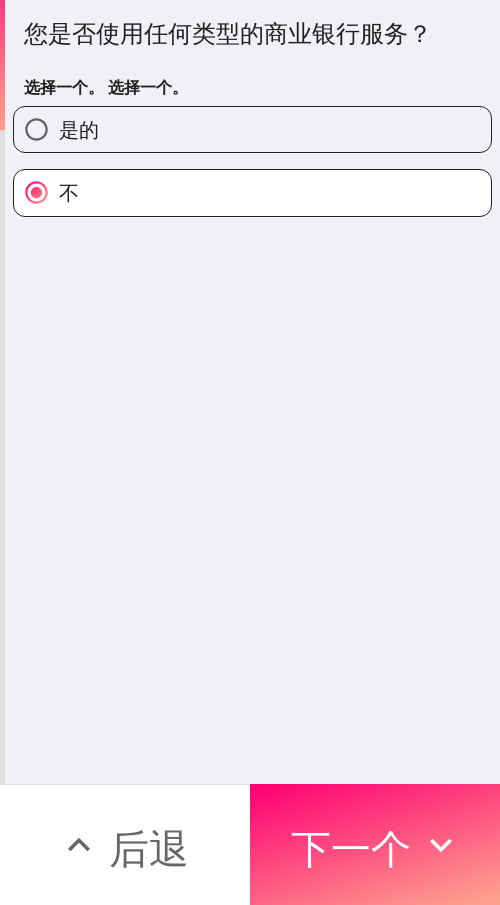 click on "您是否使用任何类型的商业银行服务？ 选择一个。   选择一个。 是的 不" at bounding box center [252, 392] 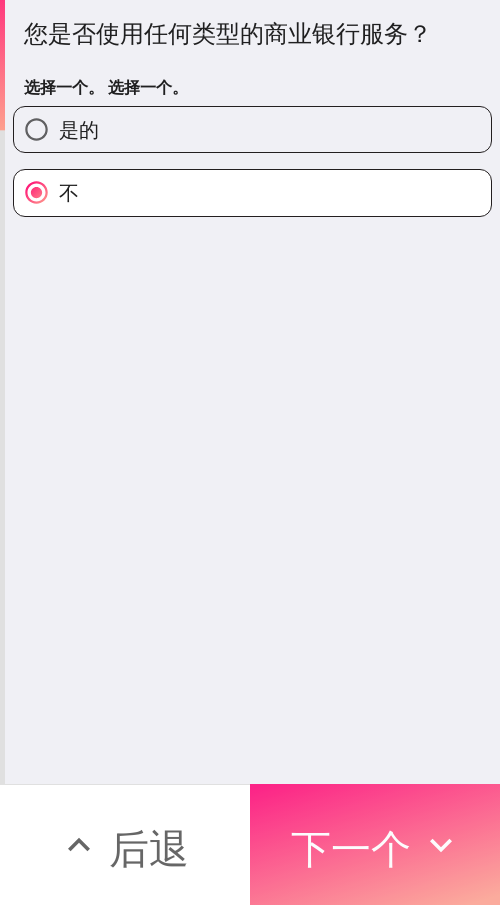 click 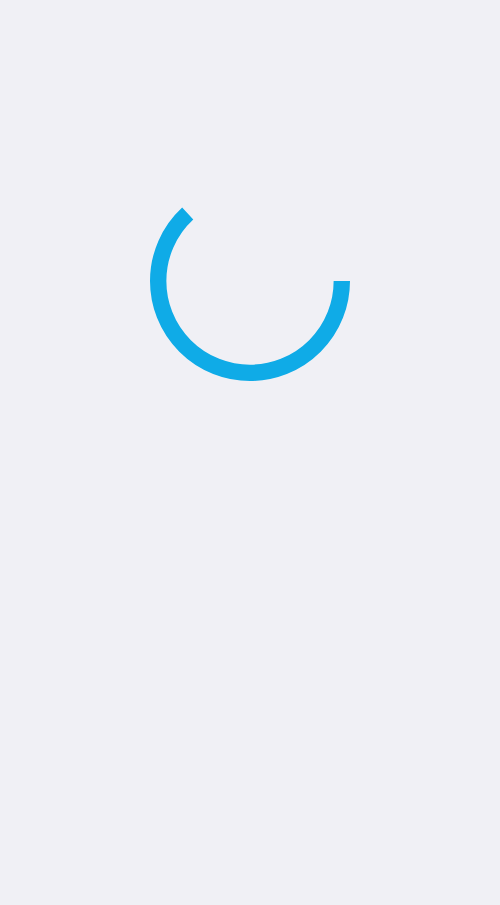 scroll, scrollTop: 0, scrollLeft: 0, axis: both 